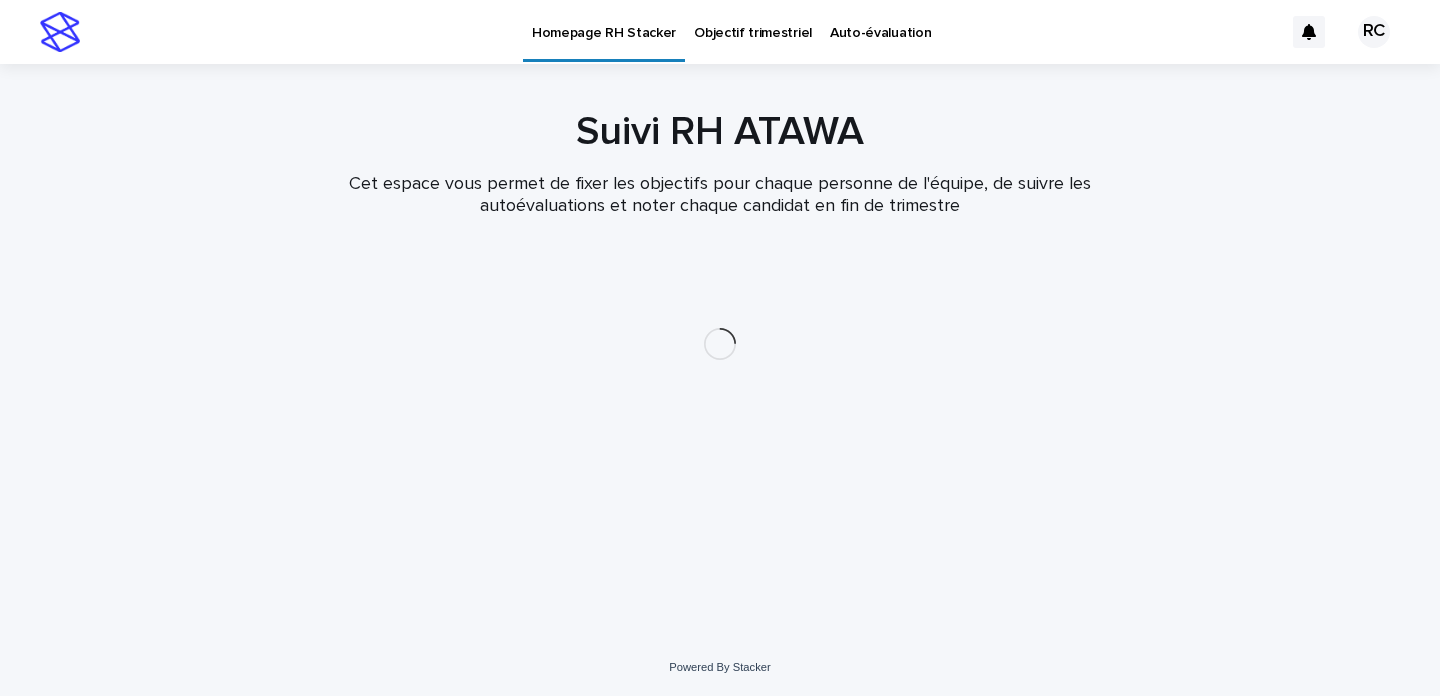 scroll, scrollTop: 0, scrollLeft: 0, axis: both 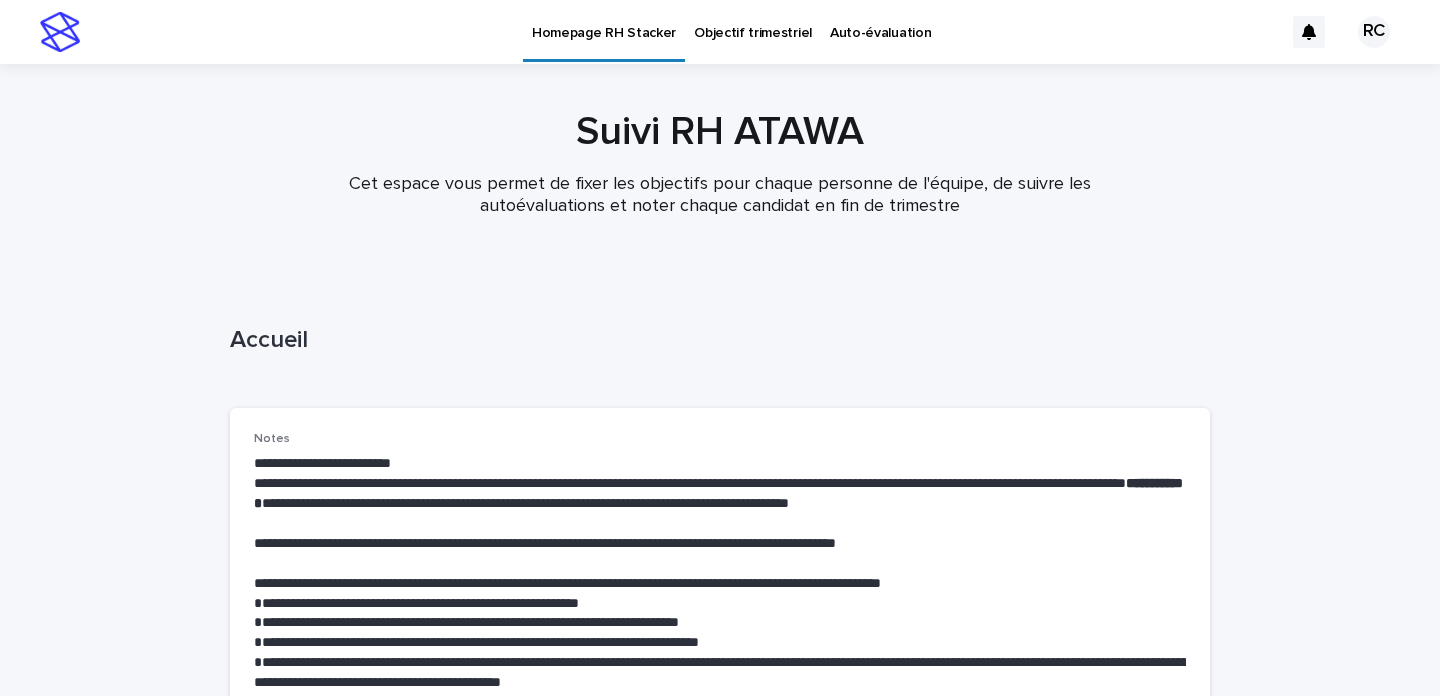 click on "Objectif trimestriel" at bounding box center [753, 21] 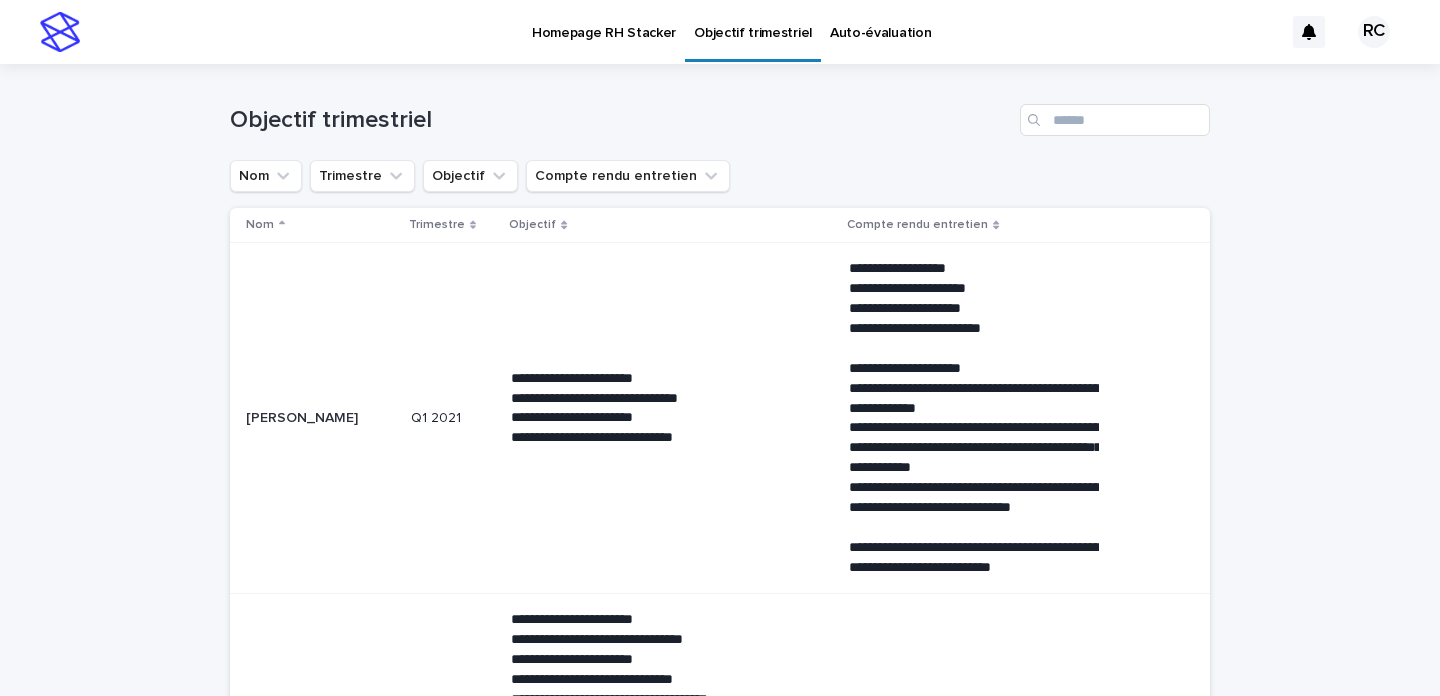 click on "Homepage RH Stacker" at bounding box center (604, 21) 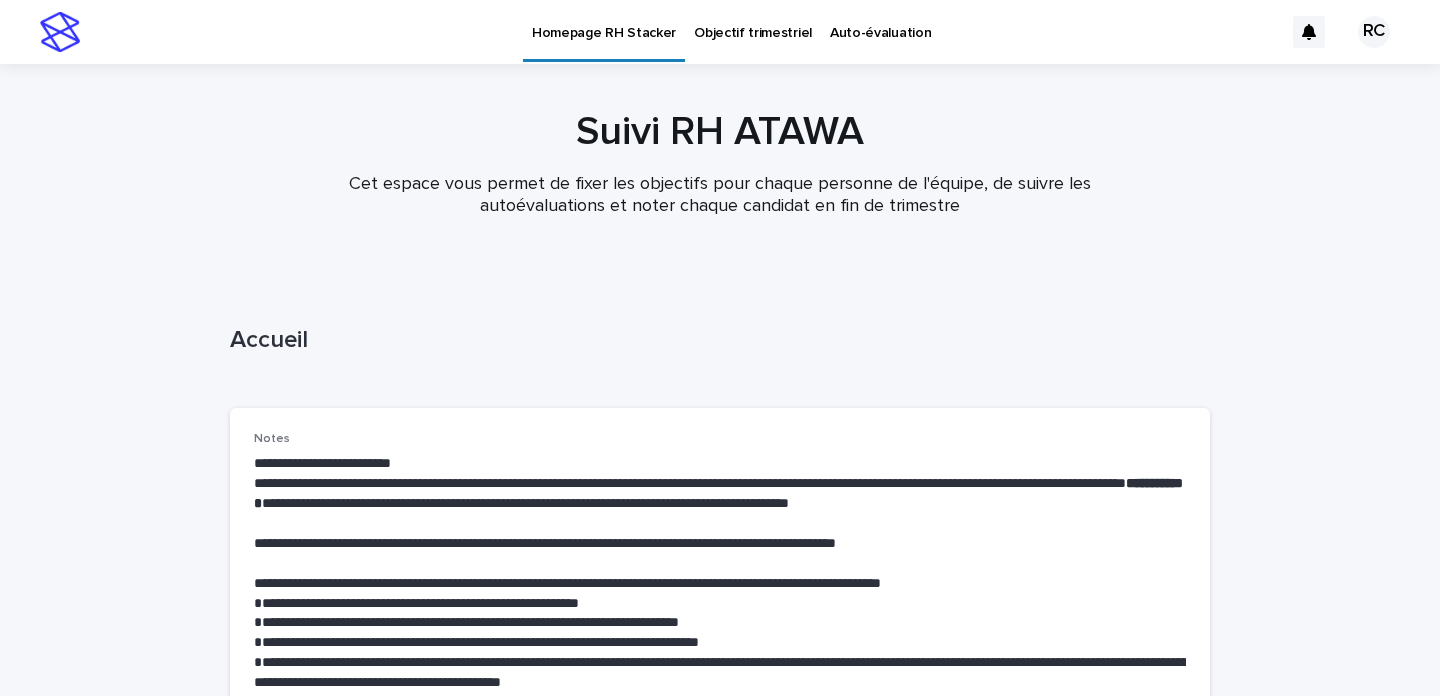 click on "Objectif trimestriel" at bounding box center [753, 21] 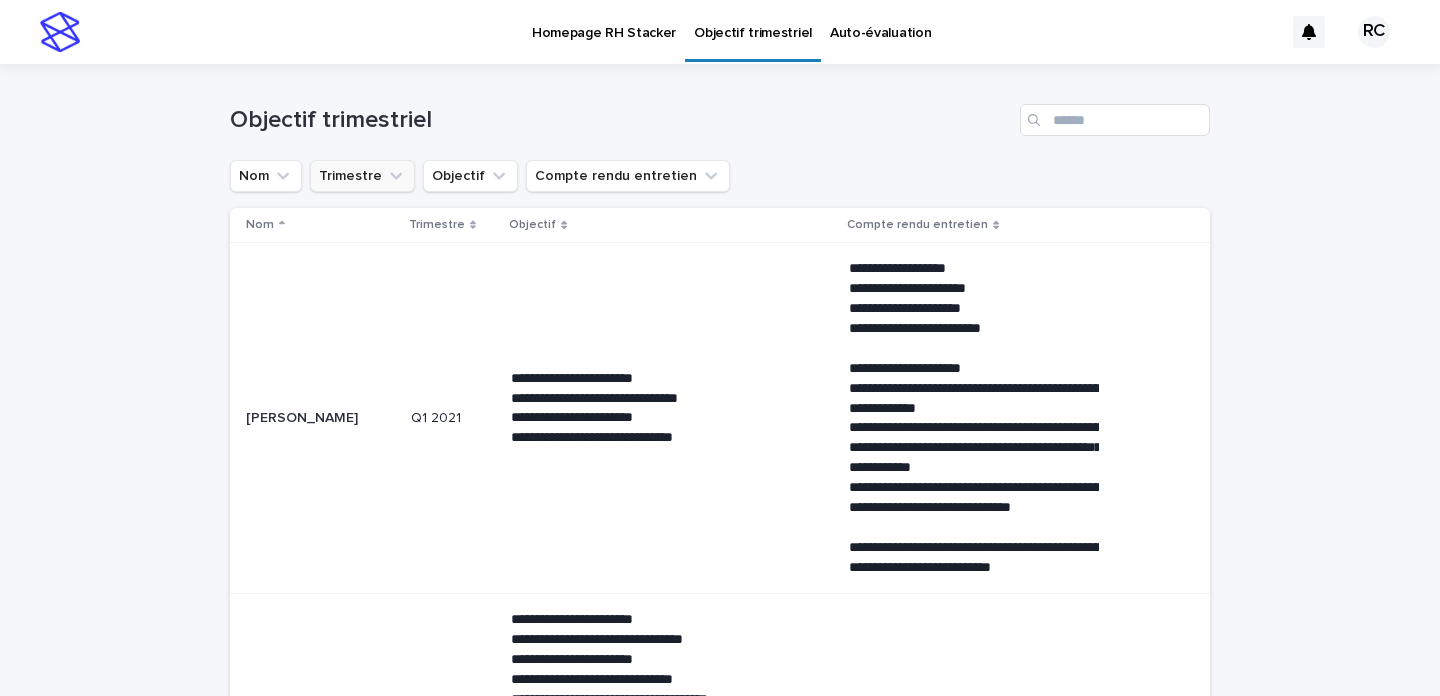 click 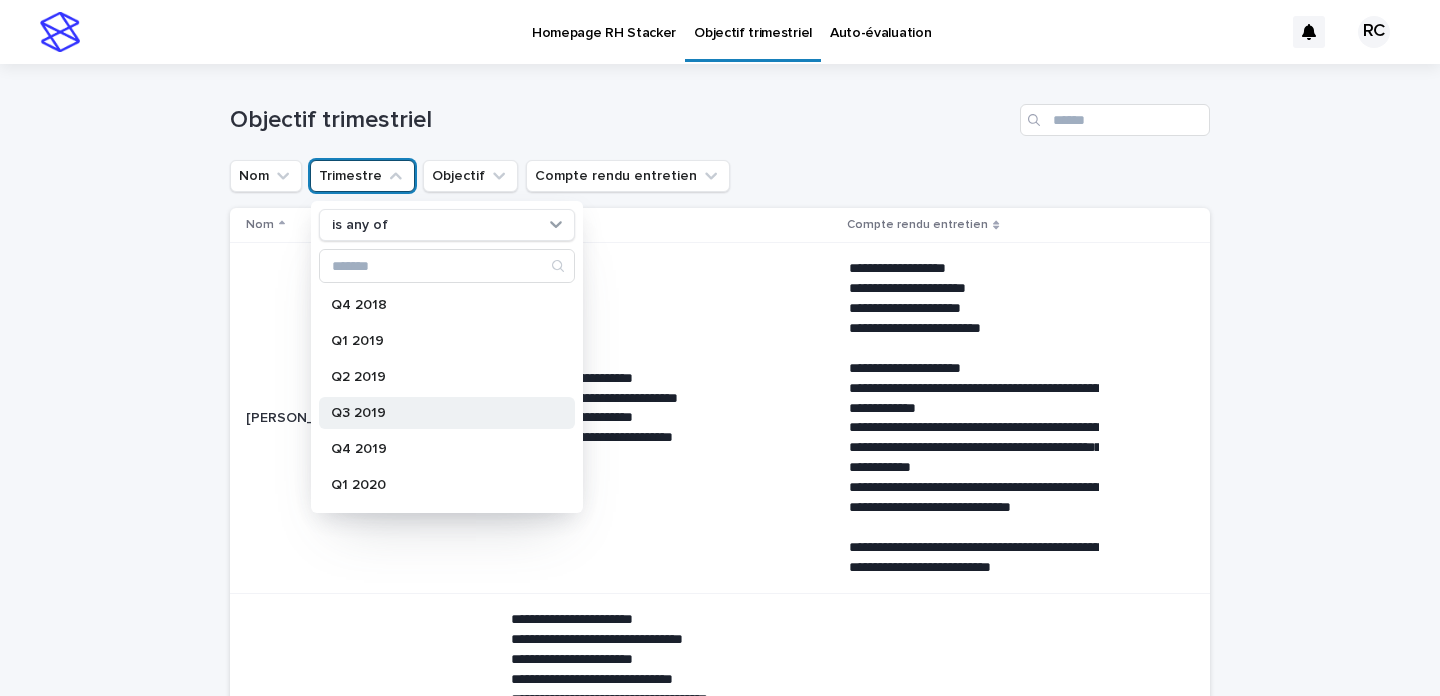 scroll, scrollTop: 824, scrollLeft: 0, axis: vertical 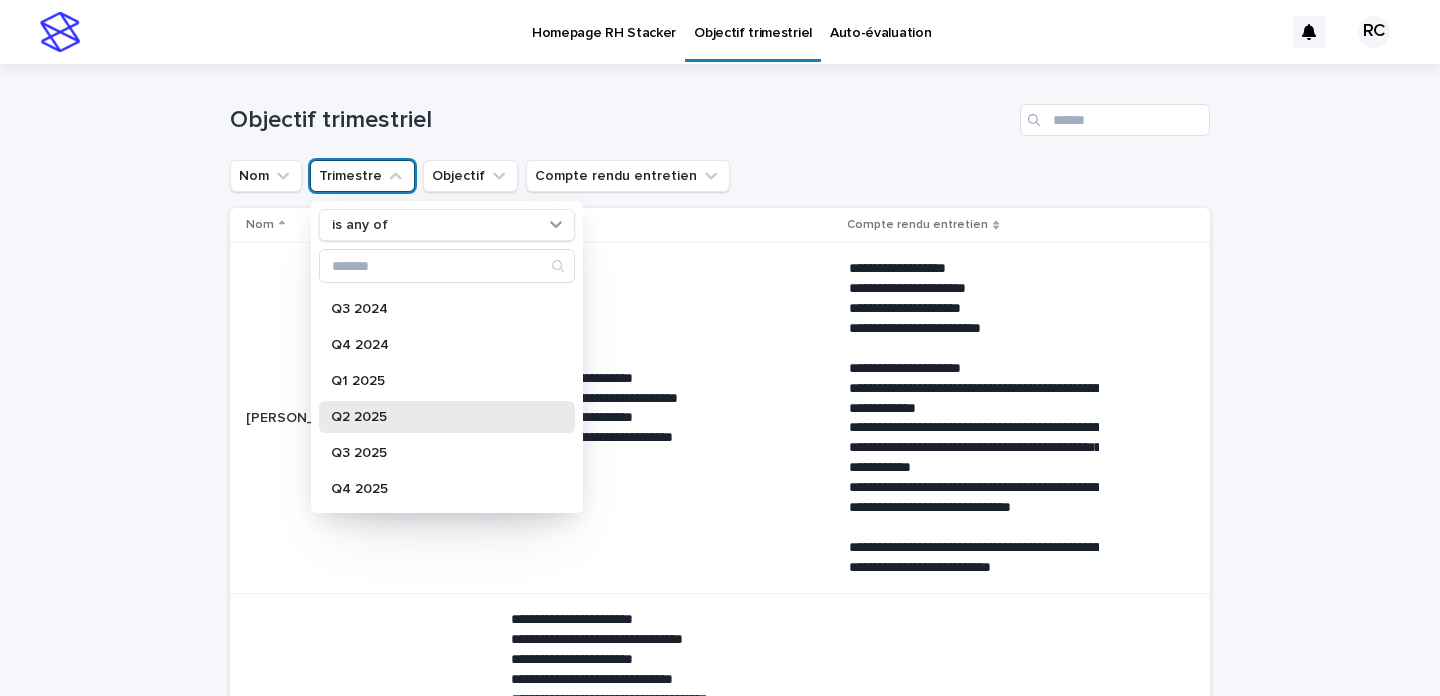 click on "Q2 2025" at bounding box center [437, 417] 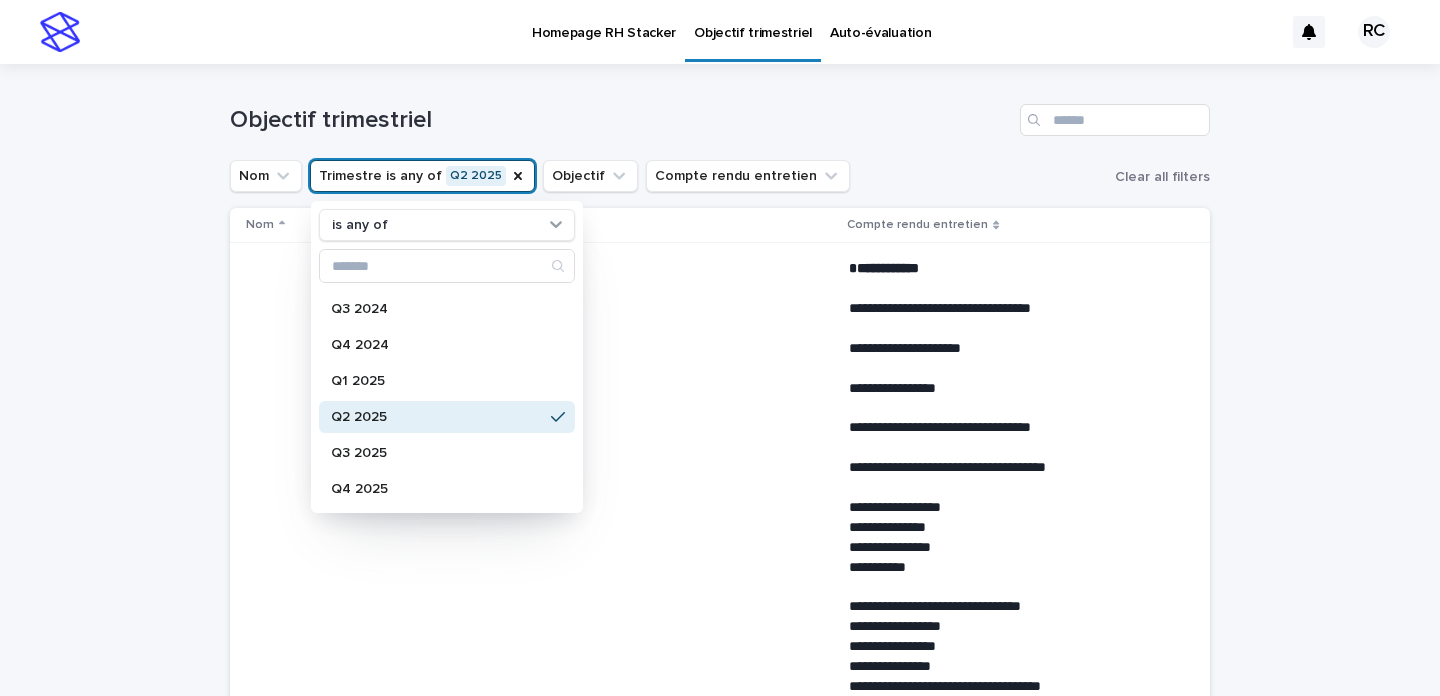 click on "Nom Trimestre is any of Q2 2025 is any of Q4 2018 Q1 2019 Q2 2019 Q3 2019 Q4 2019 Q1 2020 Q2 2020 Q3 2020 Q4 2020 Q1 2021 Q2 2021 Q3 2021 Q4 2021 Q1 2022 Q2 2022 Q3 2022 Q4 2022 Q1 2023 Q2 2023 Q3 2023 Q4 2023 Q1 2024 Q2 2024 Q3 2024 Q4 2024 Q1 2025 Q2 2025 Q3 2025 Q4 2025 Objectif Compte rendu entretien Clear all filters" at bounding box center [720, 176] 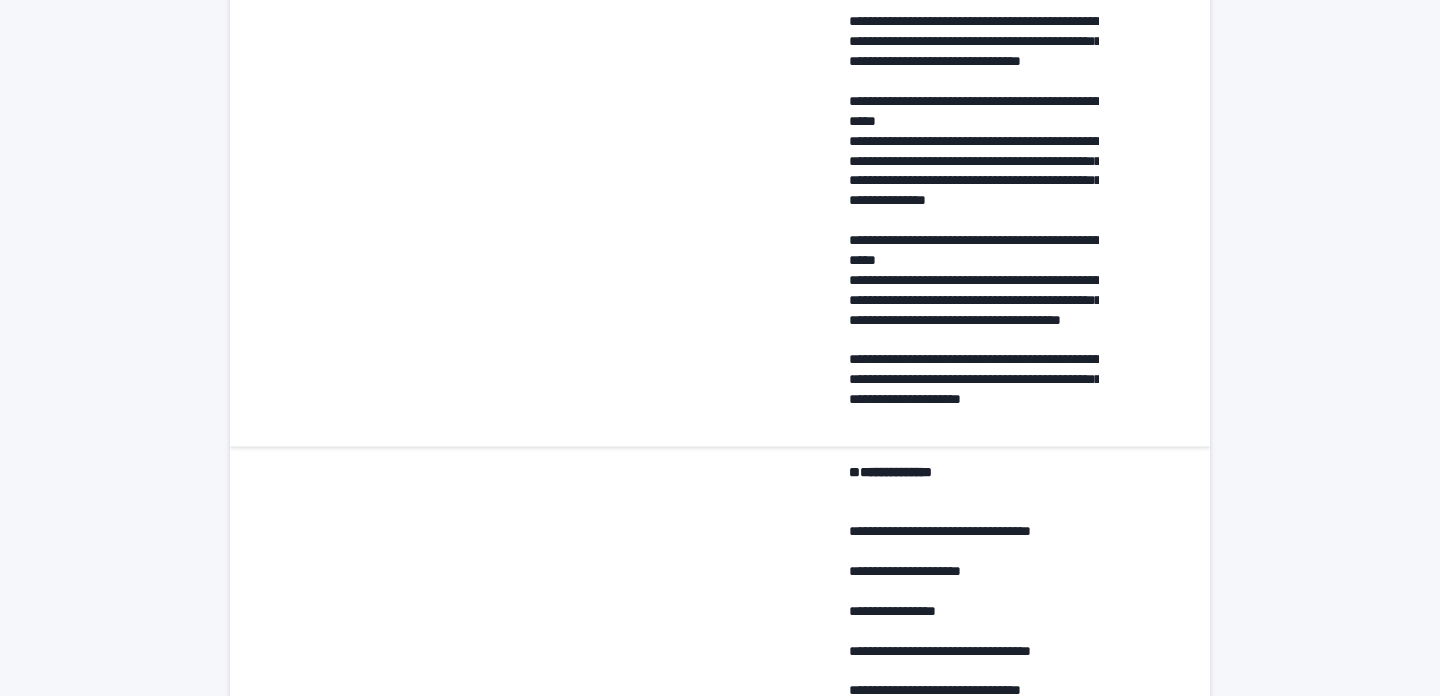 scroll, scrollTop: 5053, scrollLeft: 0, axis: vertical 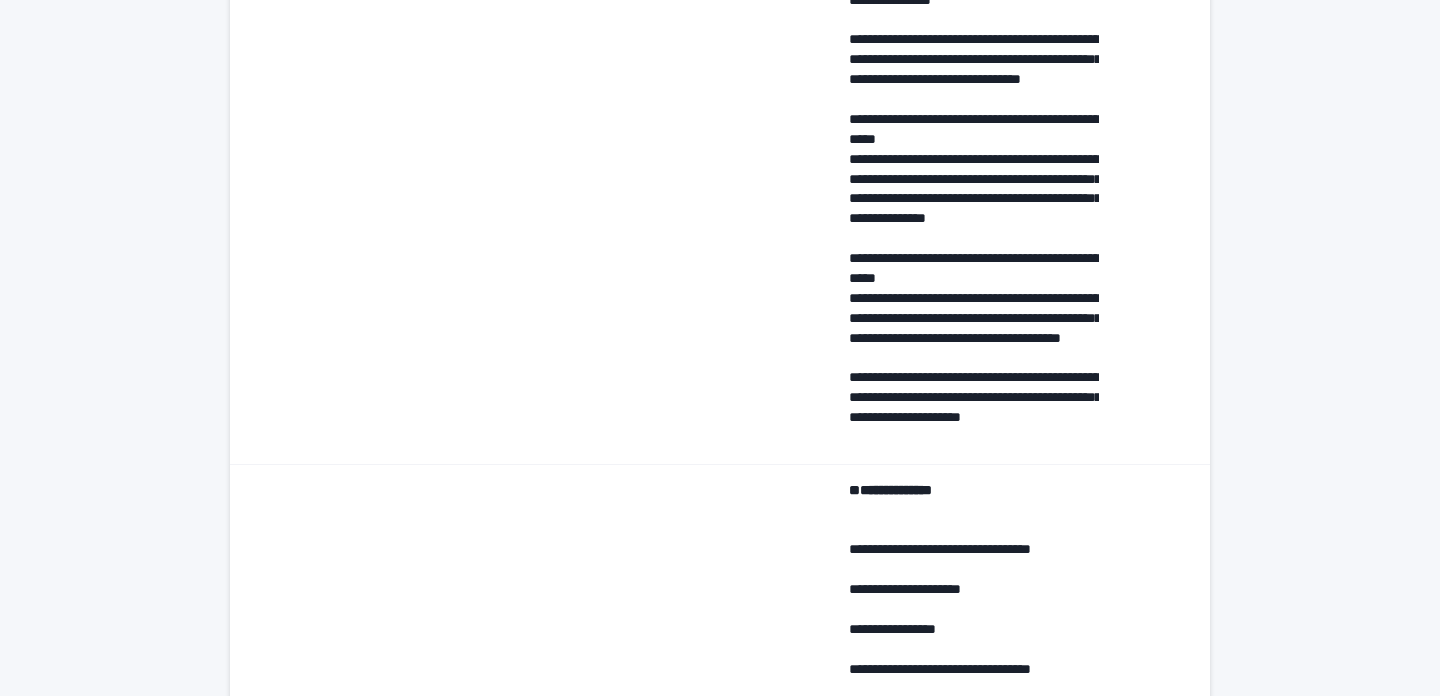 click on "**********" at bounding box center (974, 190) 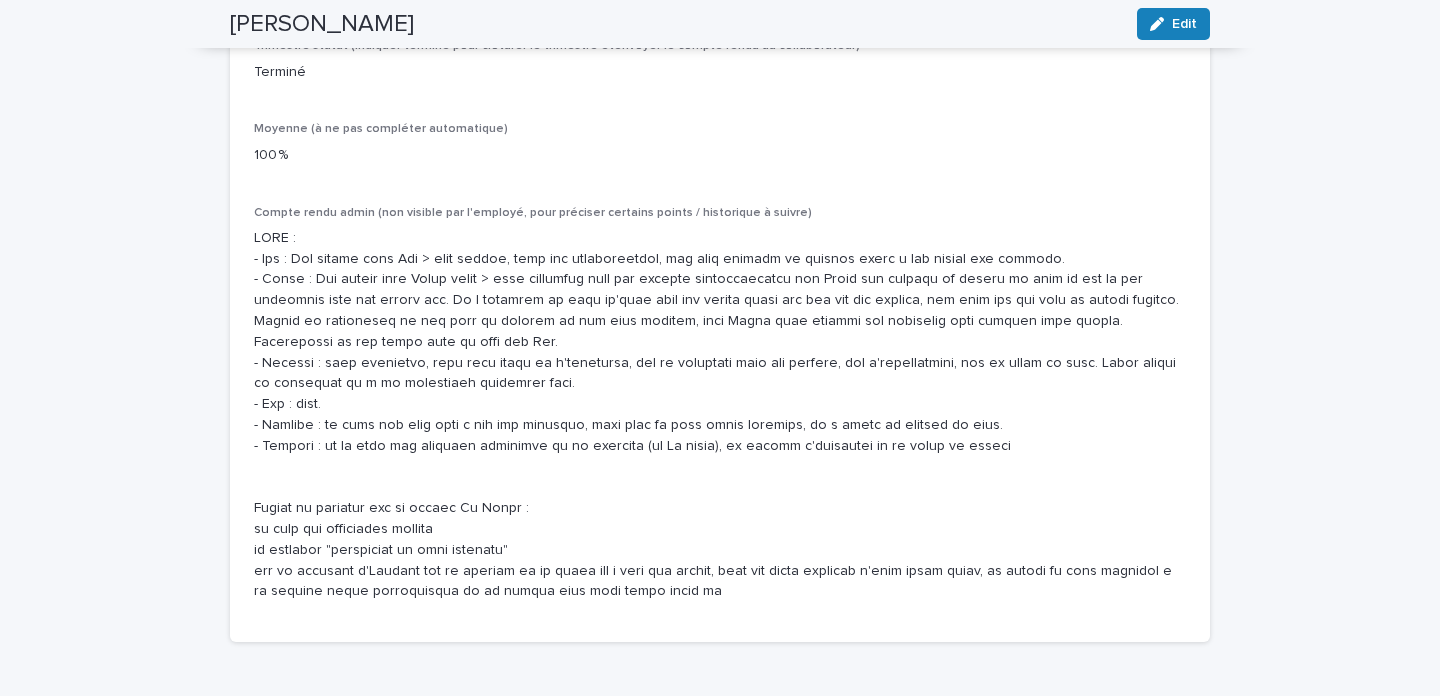 scroll, scrollTop: 4110, scrollLeft: 0, axis: vertical 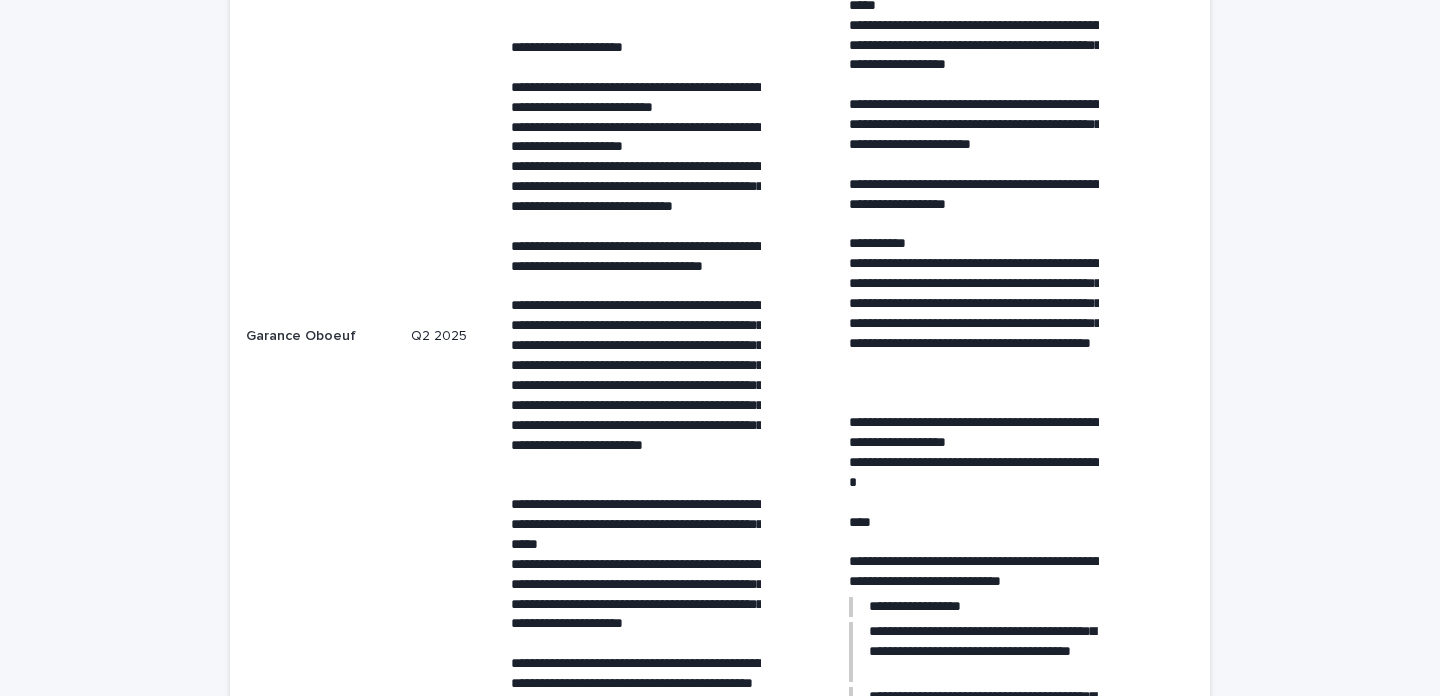 click on "**********" at bounding box center [974, 323] 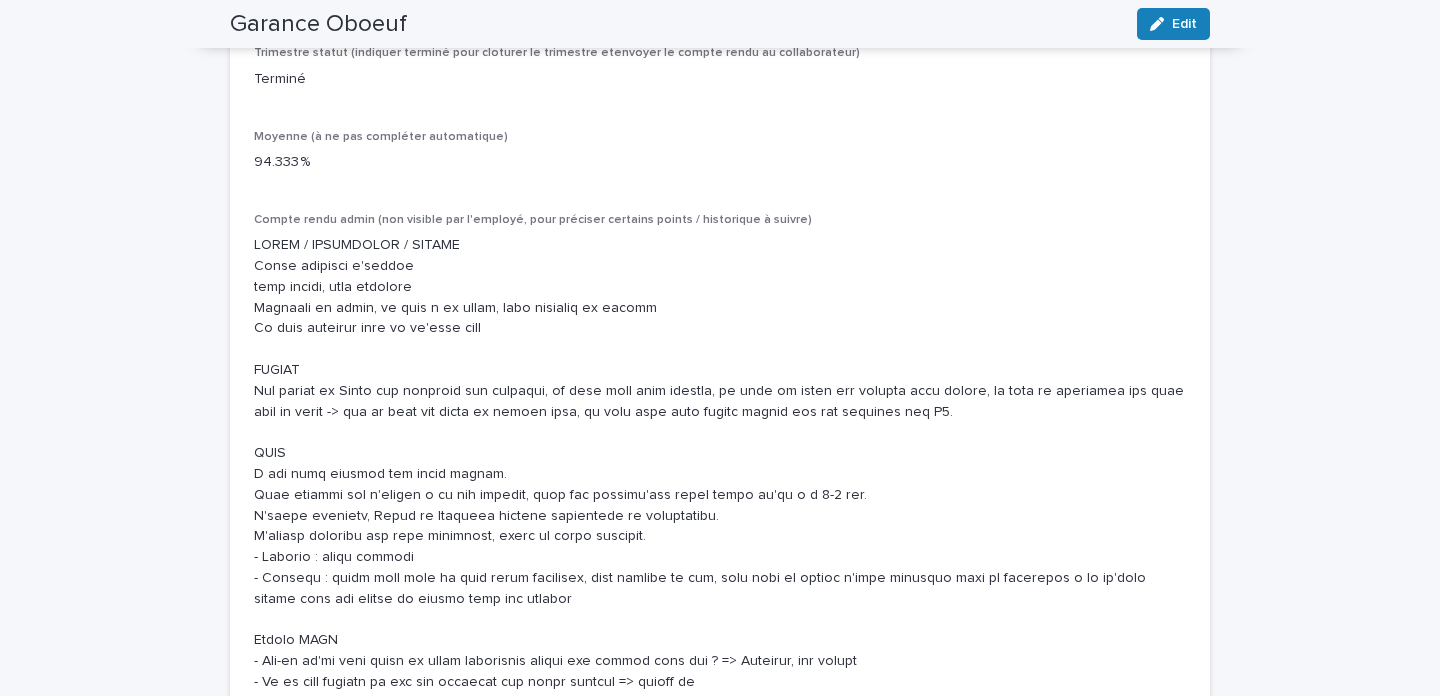 scroll, scrollTop: 4107, scrollLeft: 0, axis: vertical 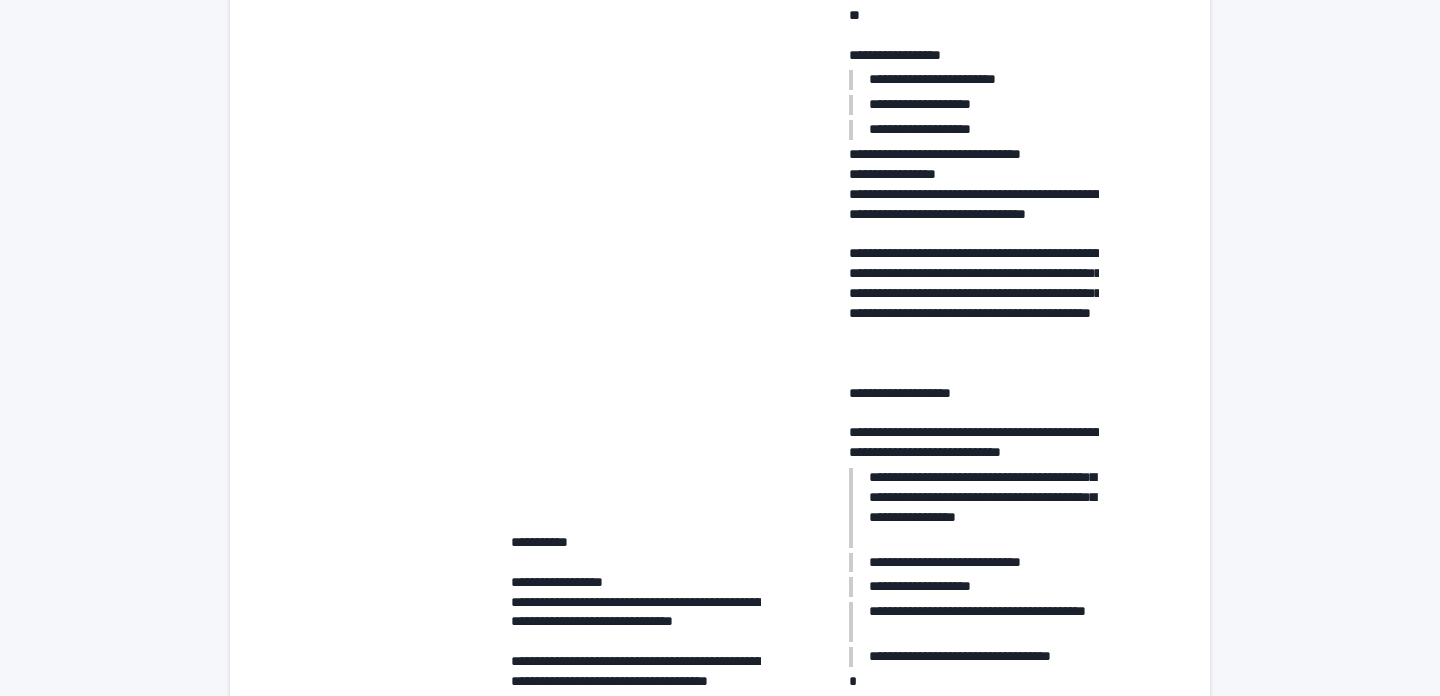click at bounding box center (974, 413) 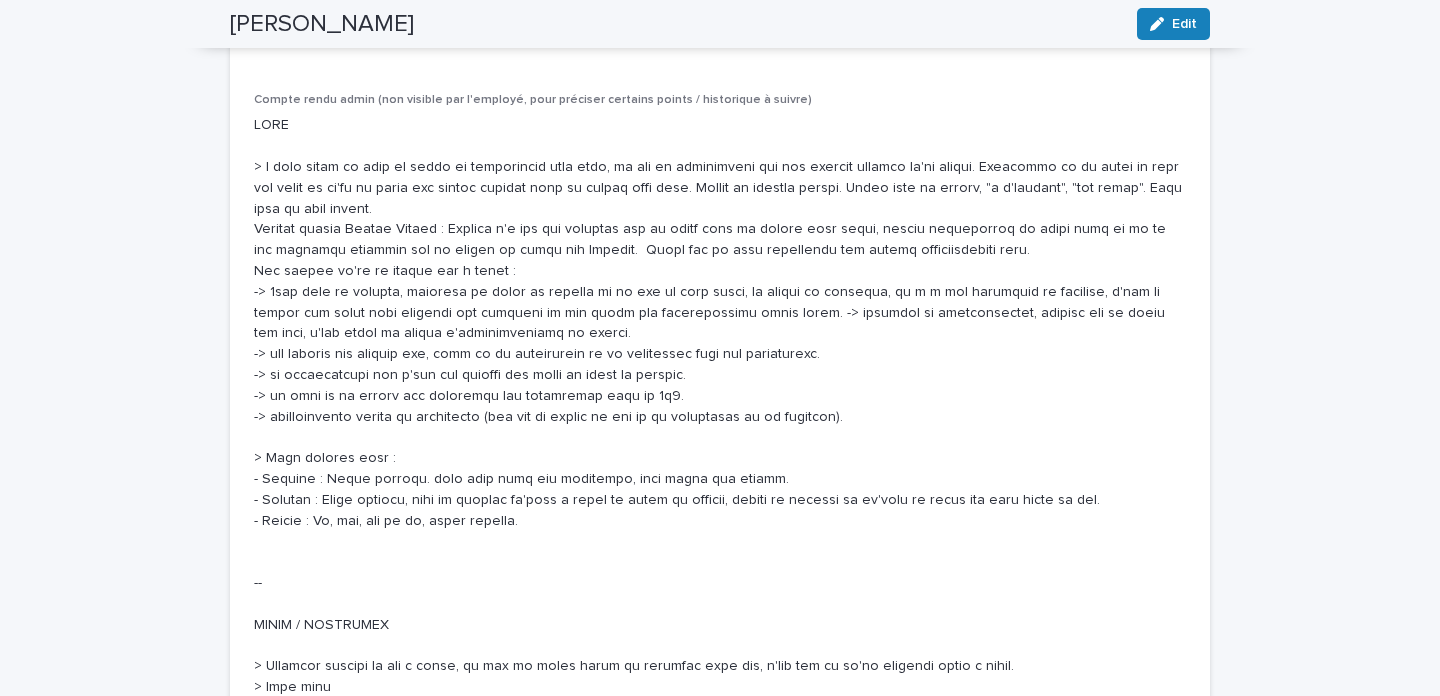 scroll, scrollTop: 3584, scrollLeft: 0, axis: vertical 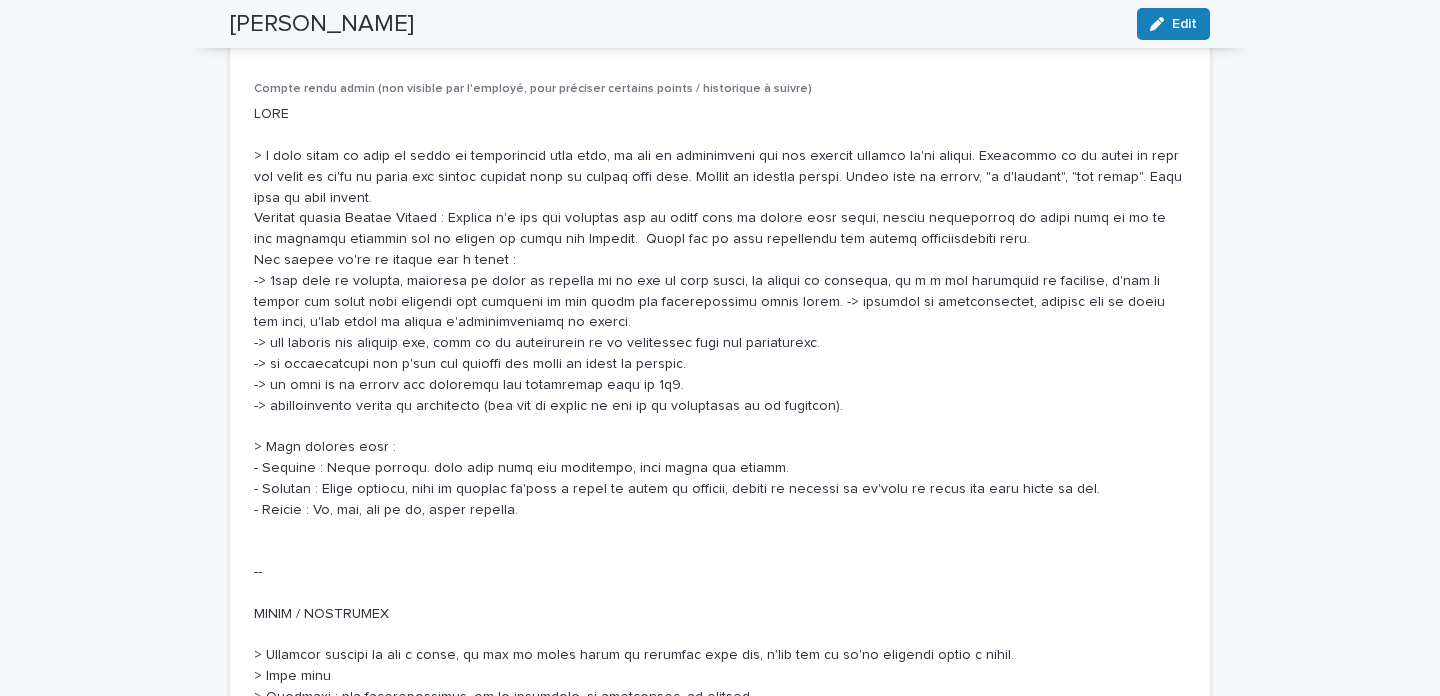 click on "**********" at bounding box center (720, -887) 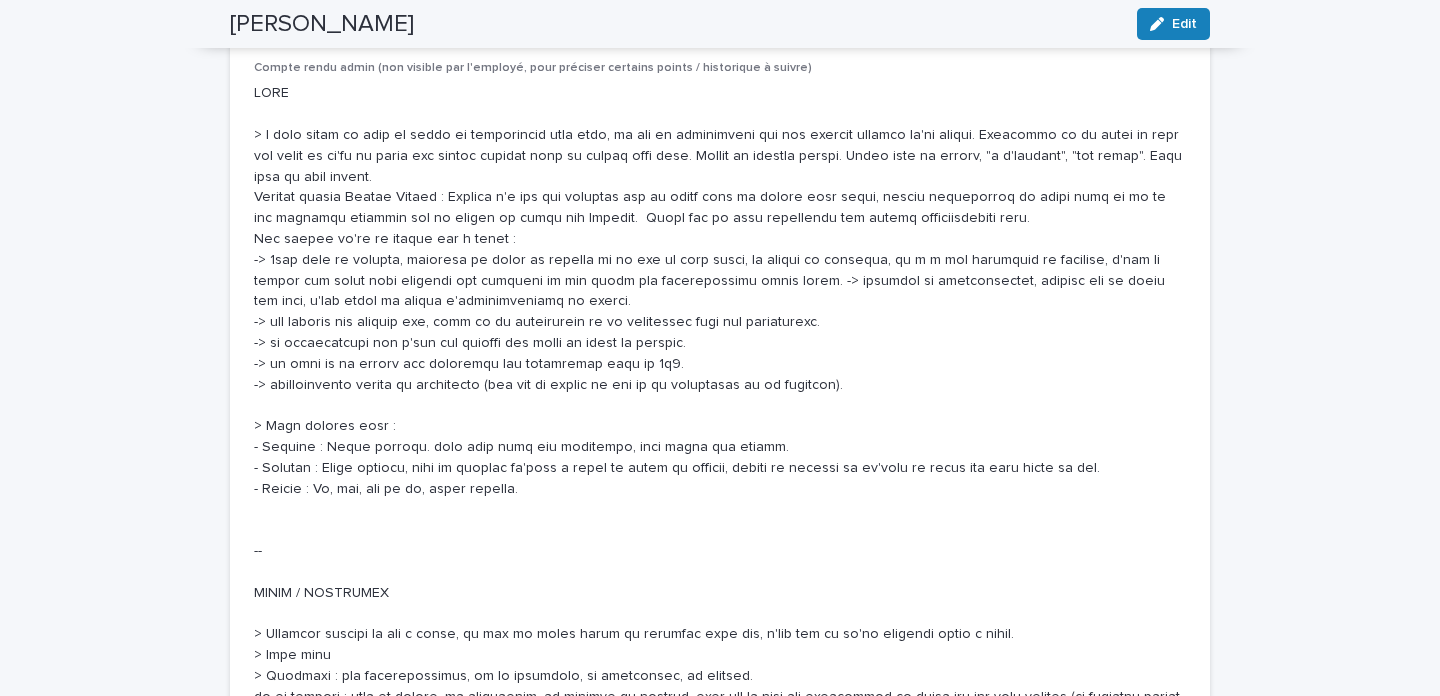 scroll, scrollTop: 3620, scrollLeft: 0, axis: vertical 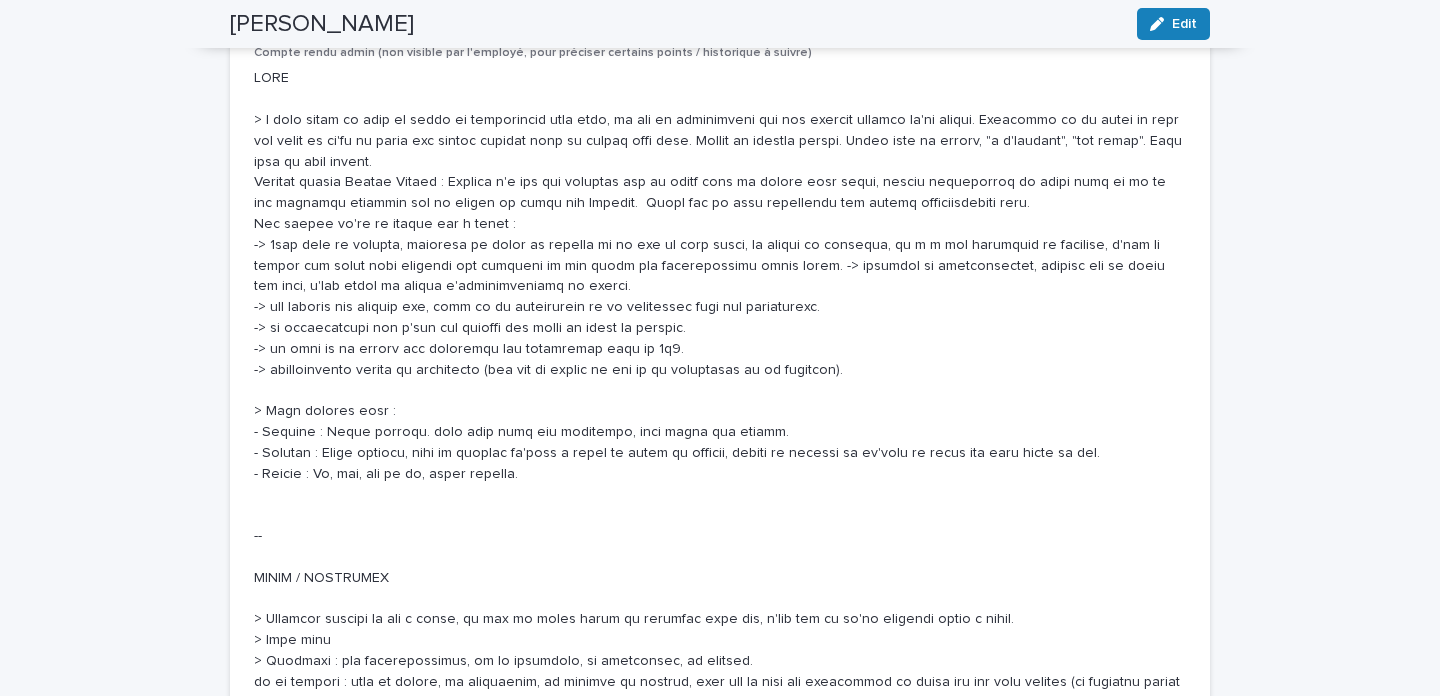 click at bounding box center (720, 421) 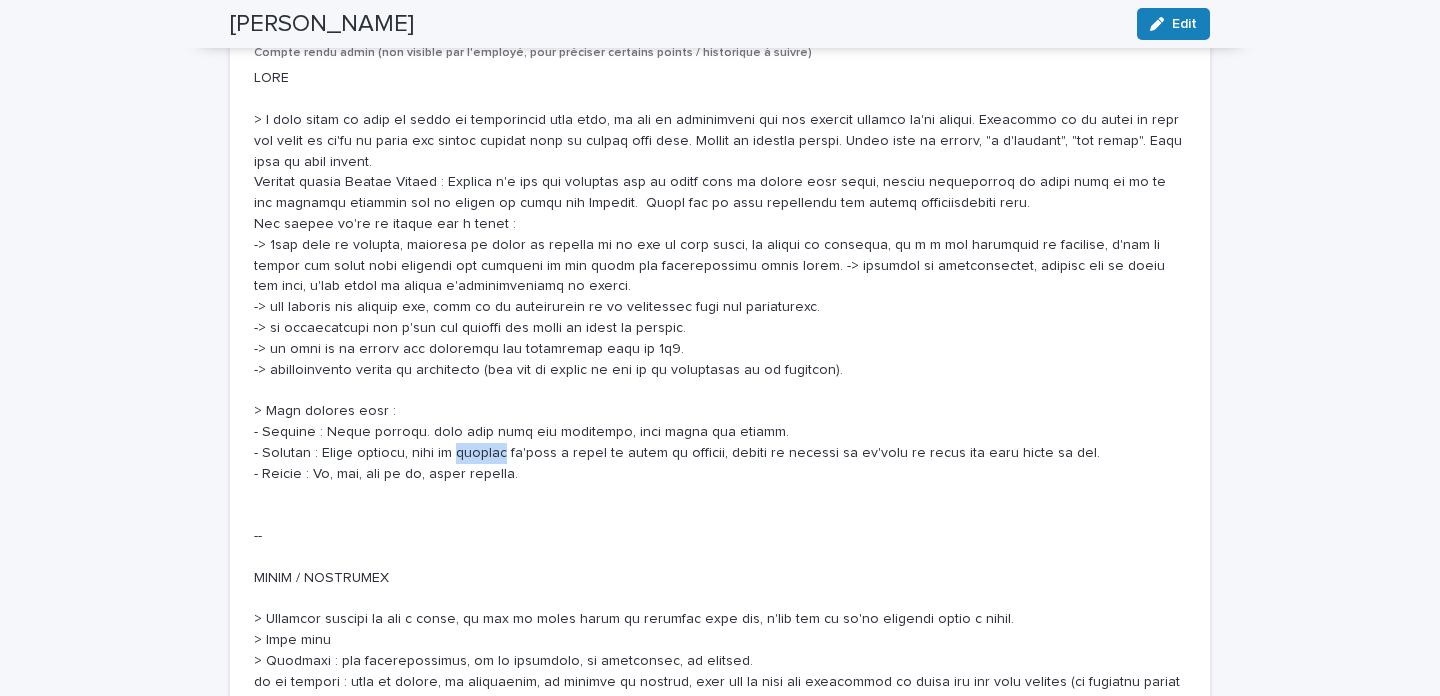 click at bounding box center [720, 421] 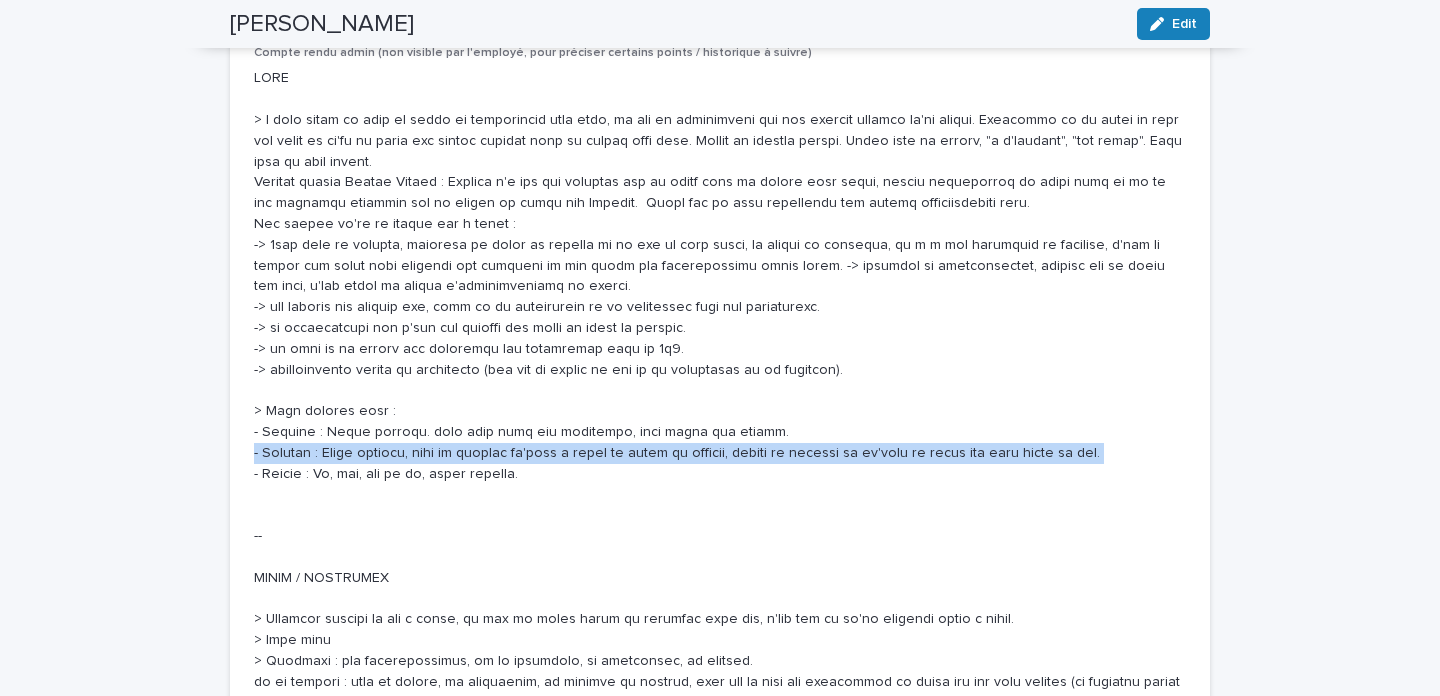click at bounding box center [720, 421] 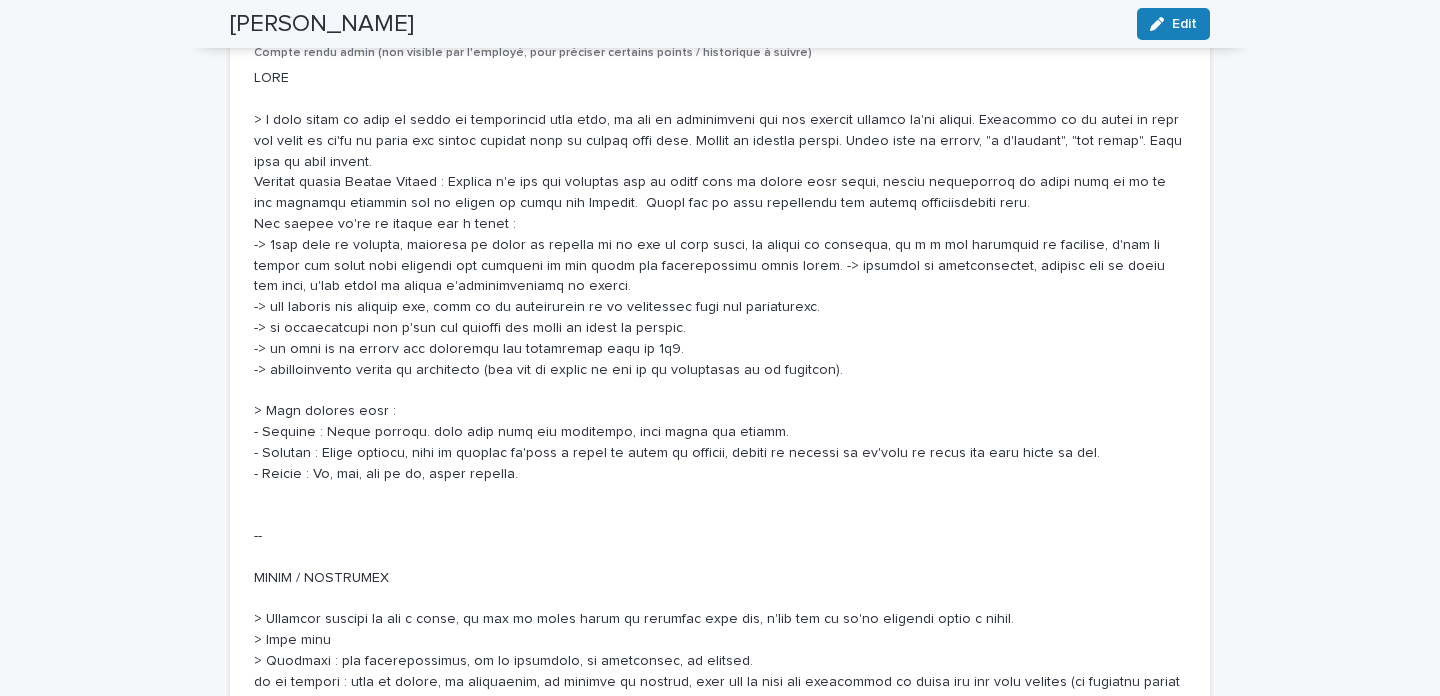 click at bounding box center [720, 421] 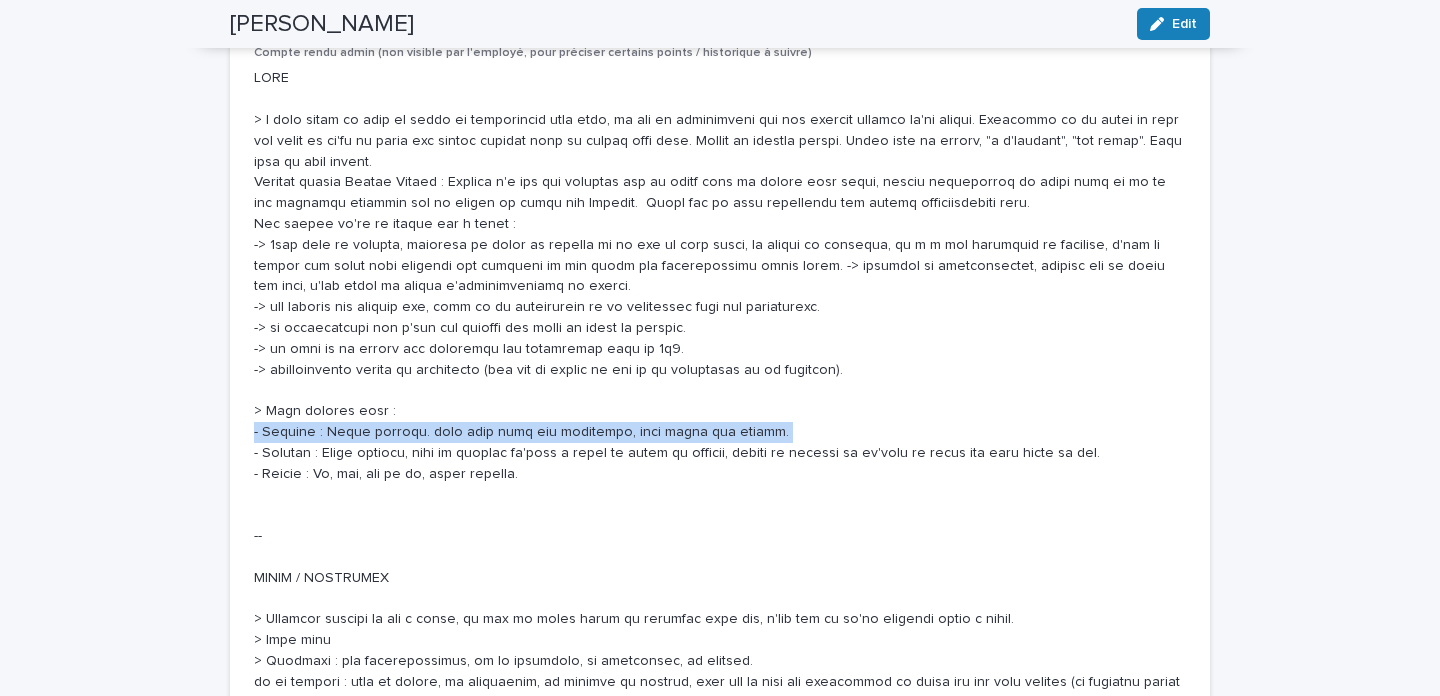drag, startPoint x: 253, startPoint y: 418, endPoint x: 809, endPoint y: 406, distance: 556.12946 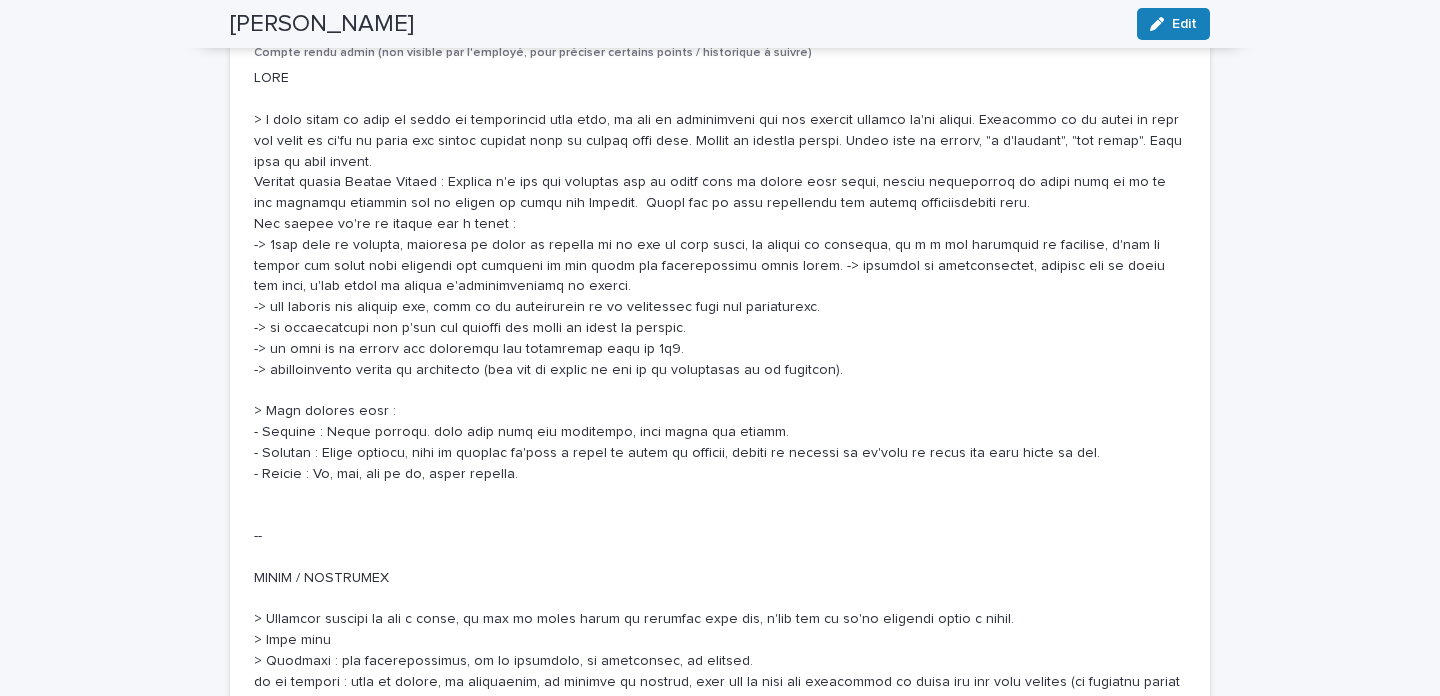 click at bounding box center (720, 421) 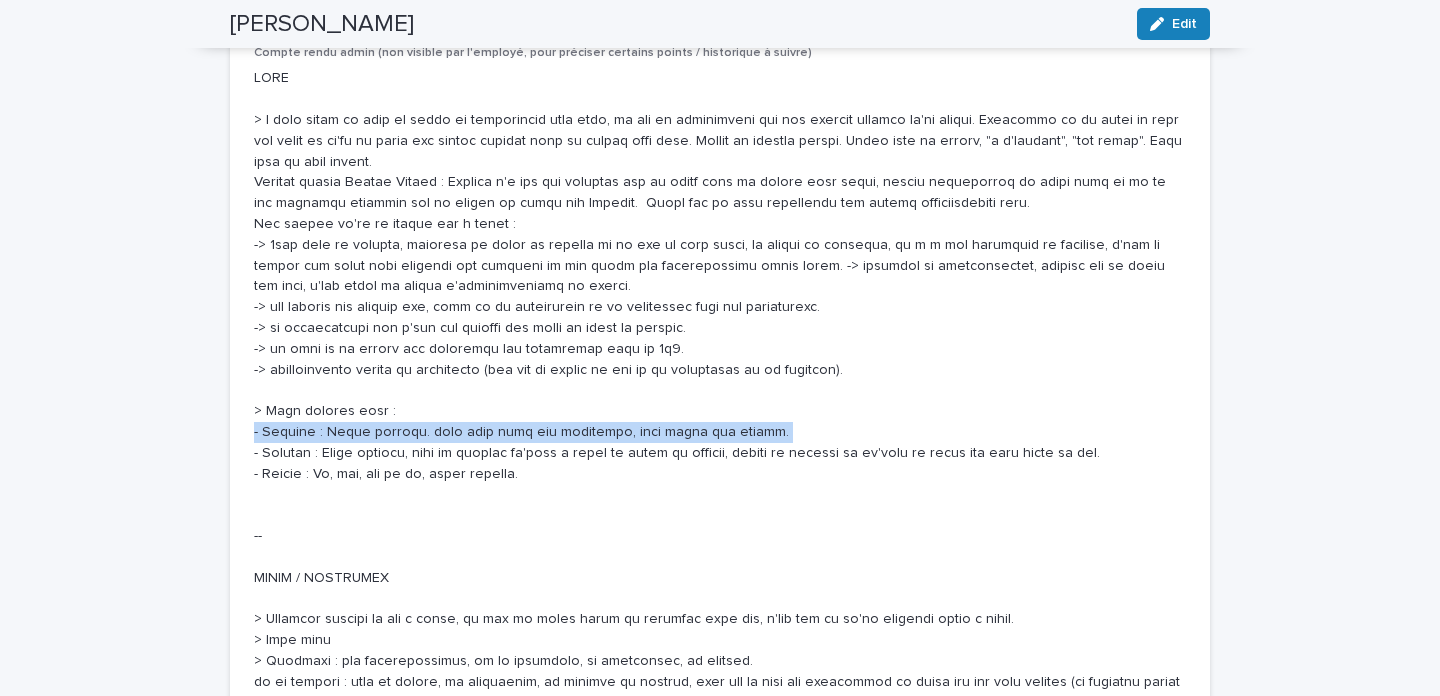 drag, startPoint x: 248, startPoint y: 409, endPoint x: 832, endPoint y: 401, distance: 584.0548 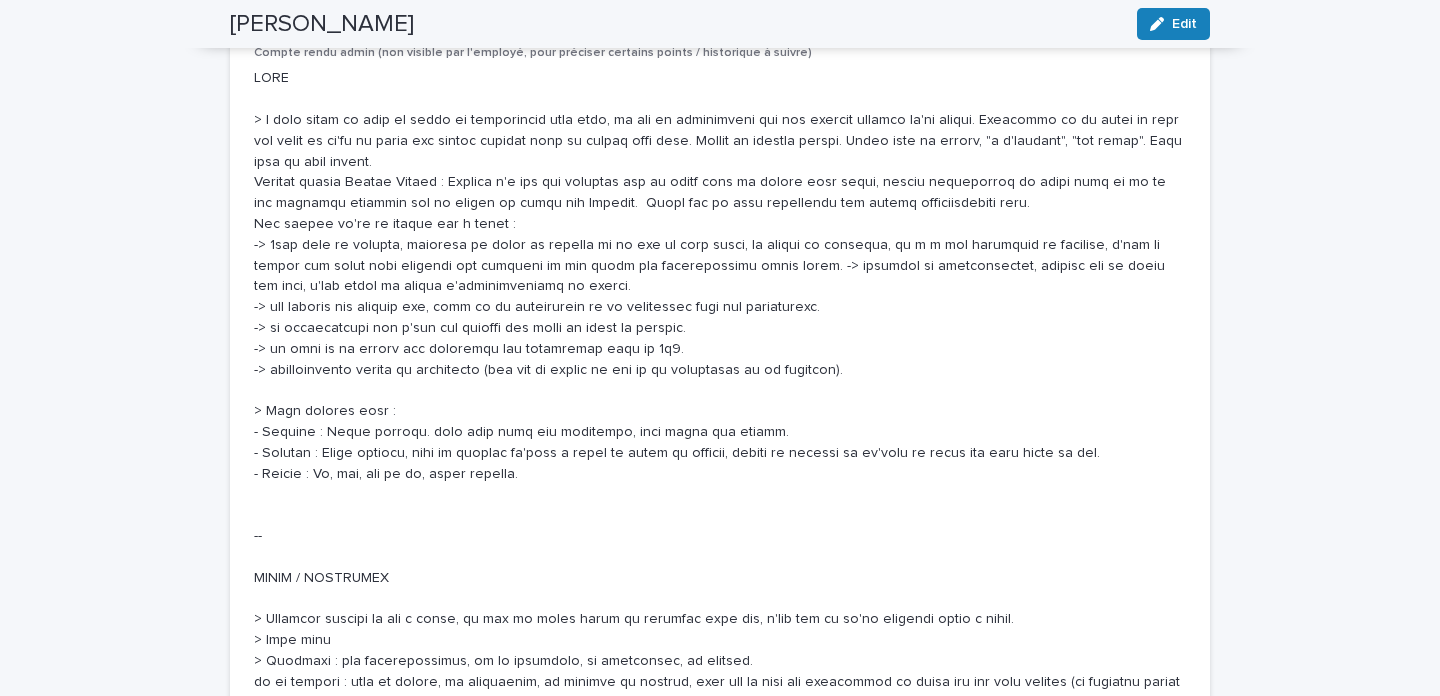 click at bounding box center [720, 421] 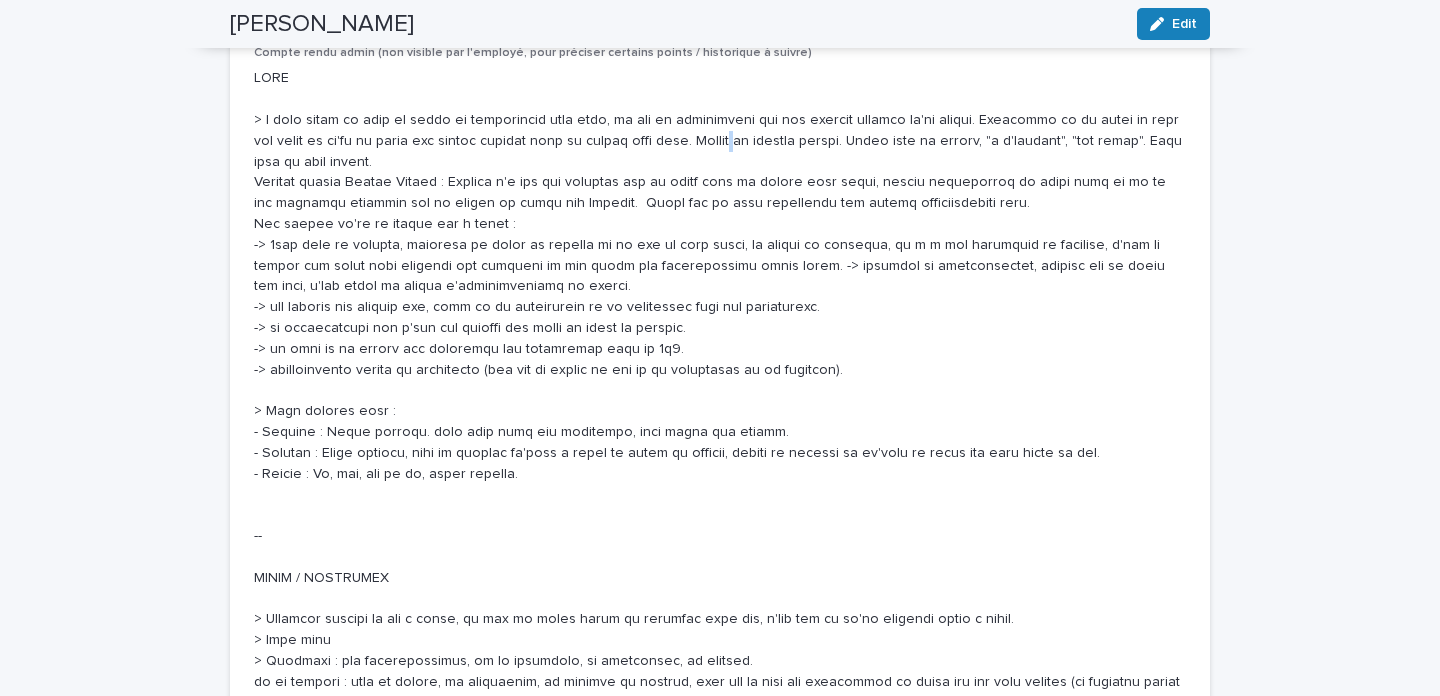 click at bounding box center [720, 421] 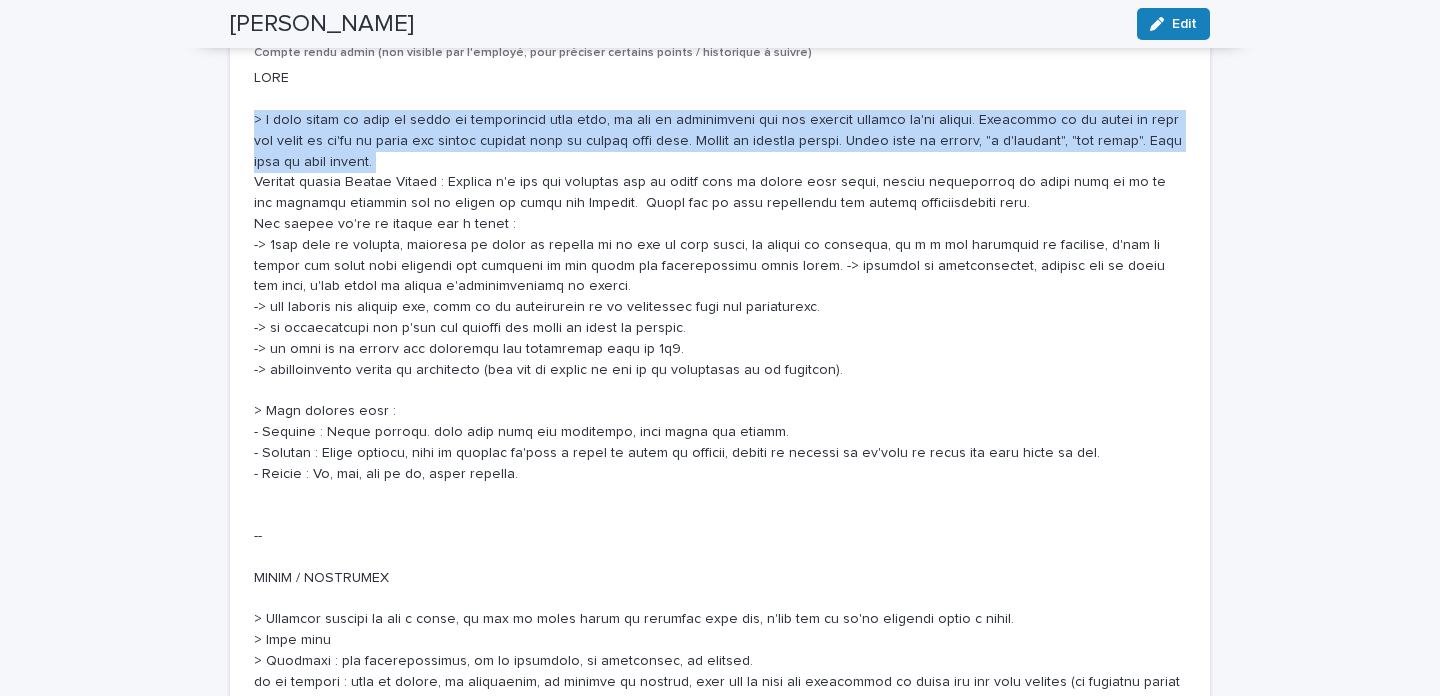 click at bounding box center [720, 421] 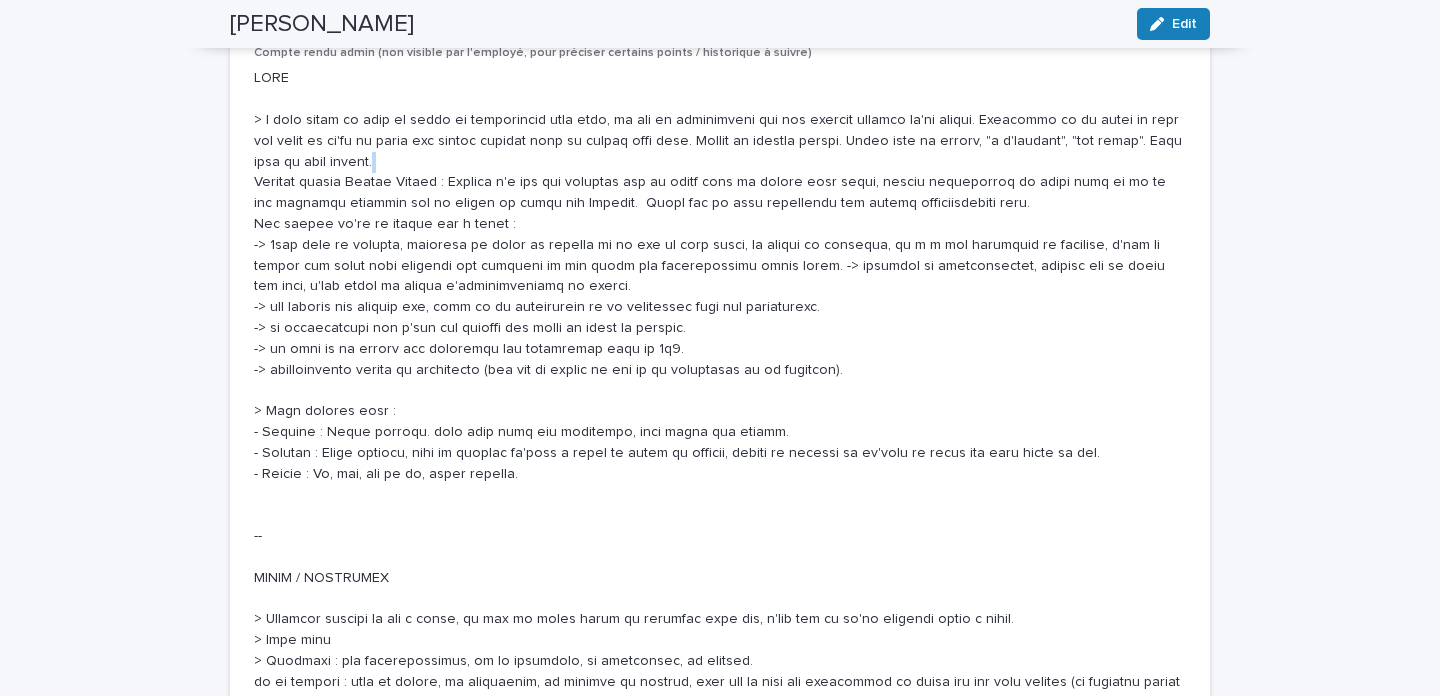 click at bounding box center [720, 421] 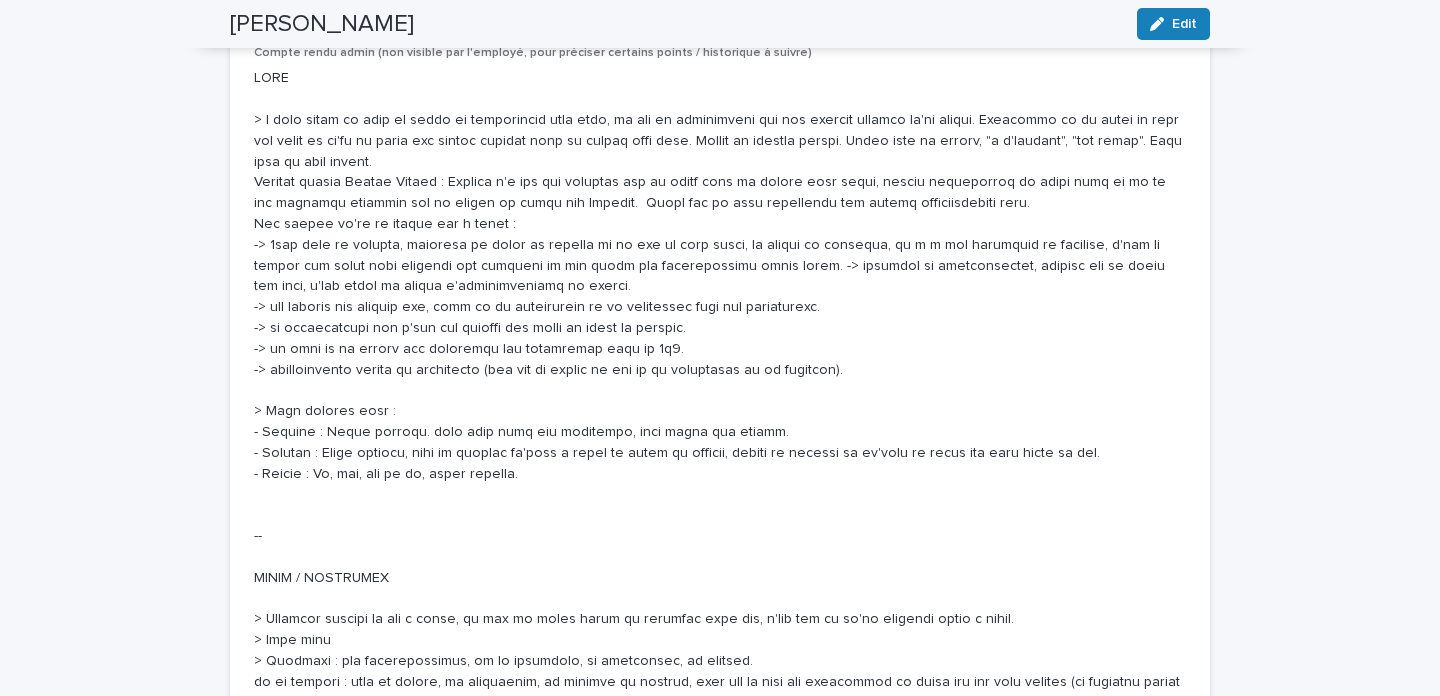 click at bounding box center [720, 421] 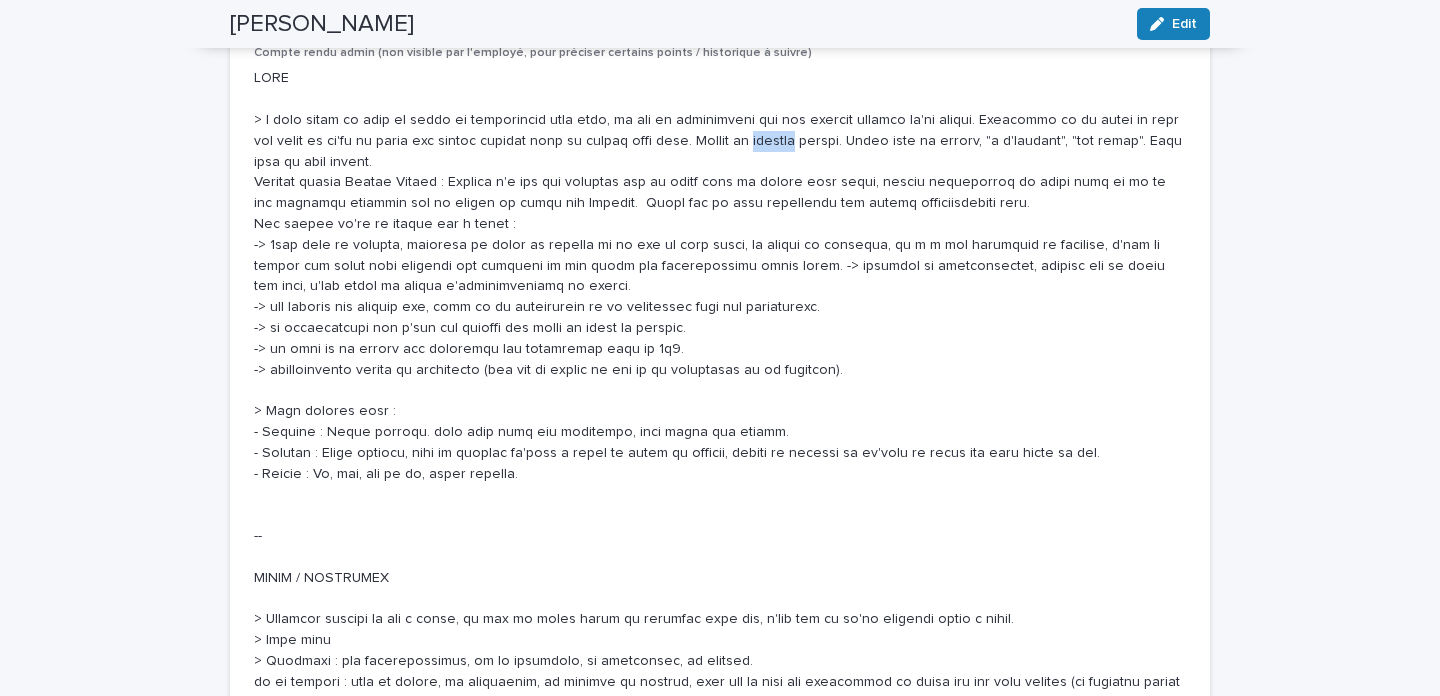 click at bounding box center [720, 421] 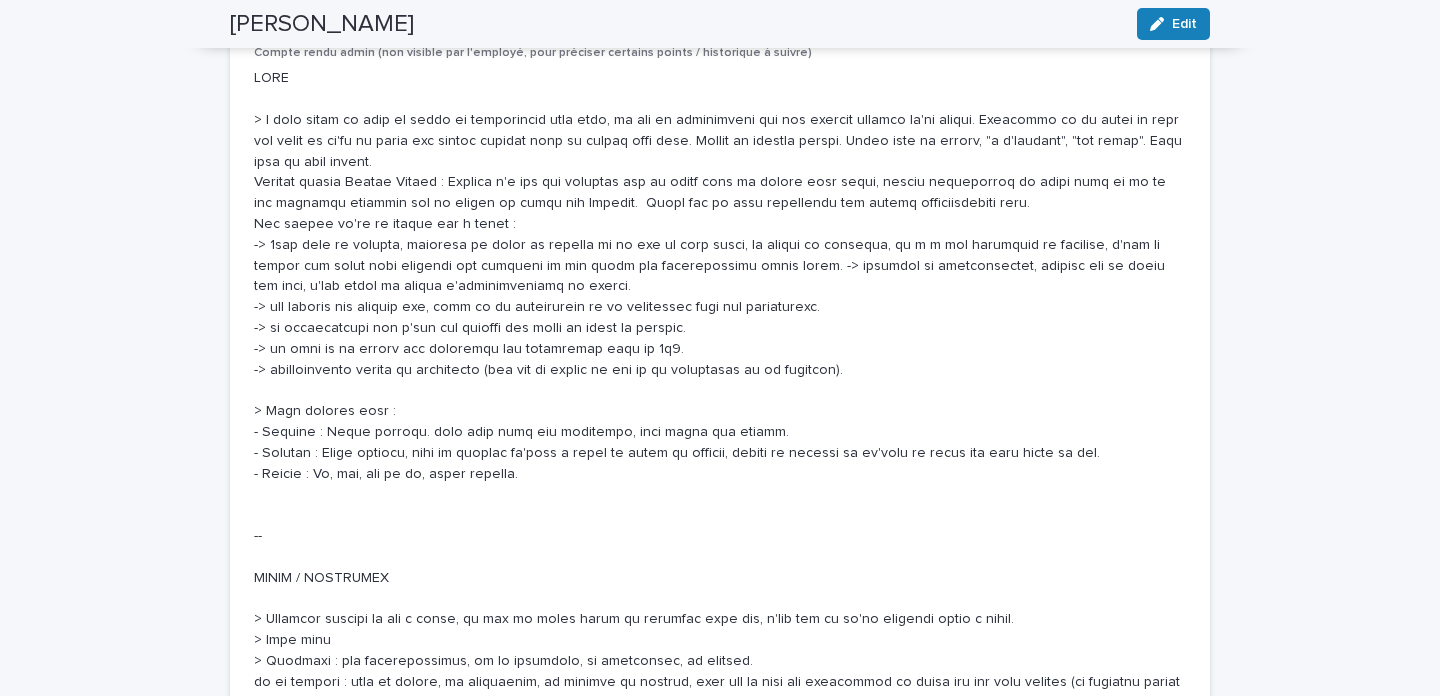 click at bounding box center [720, 421] 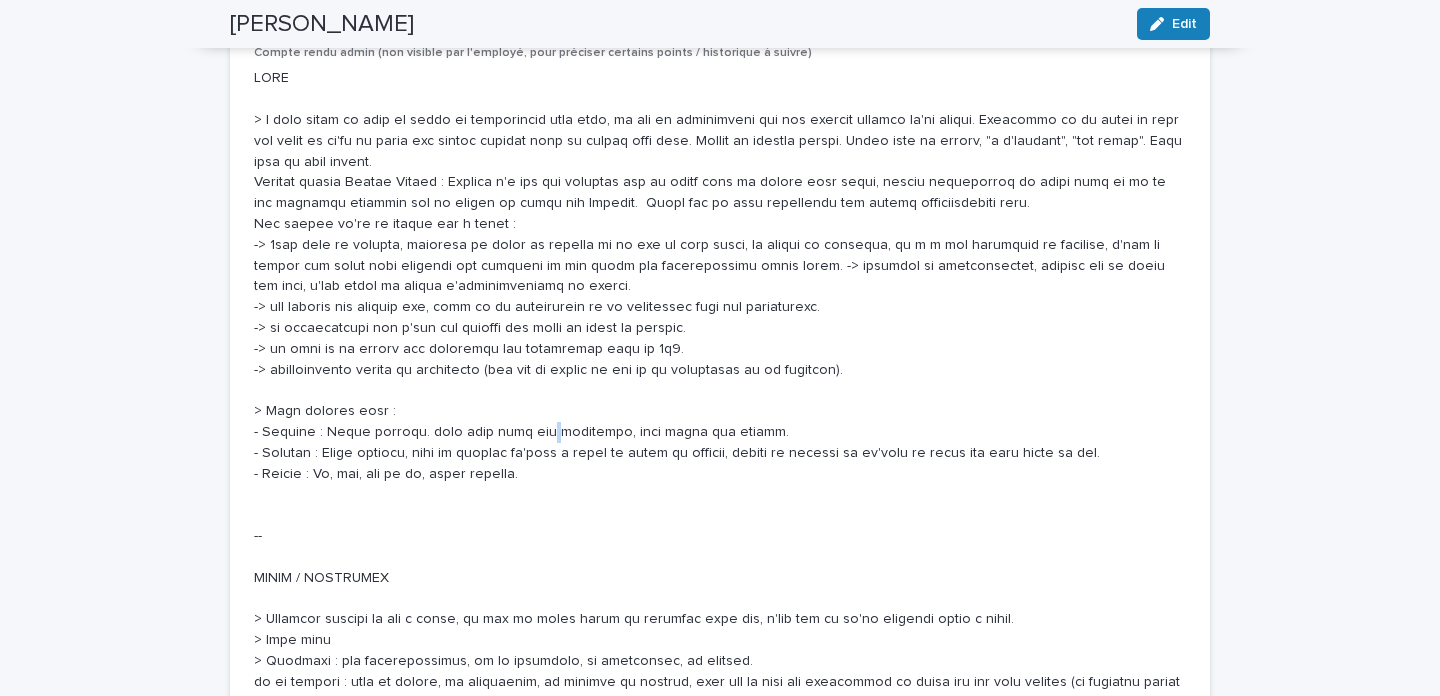 click at bounding box center (720, 421) 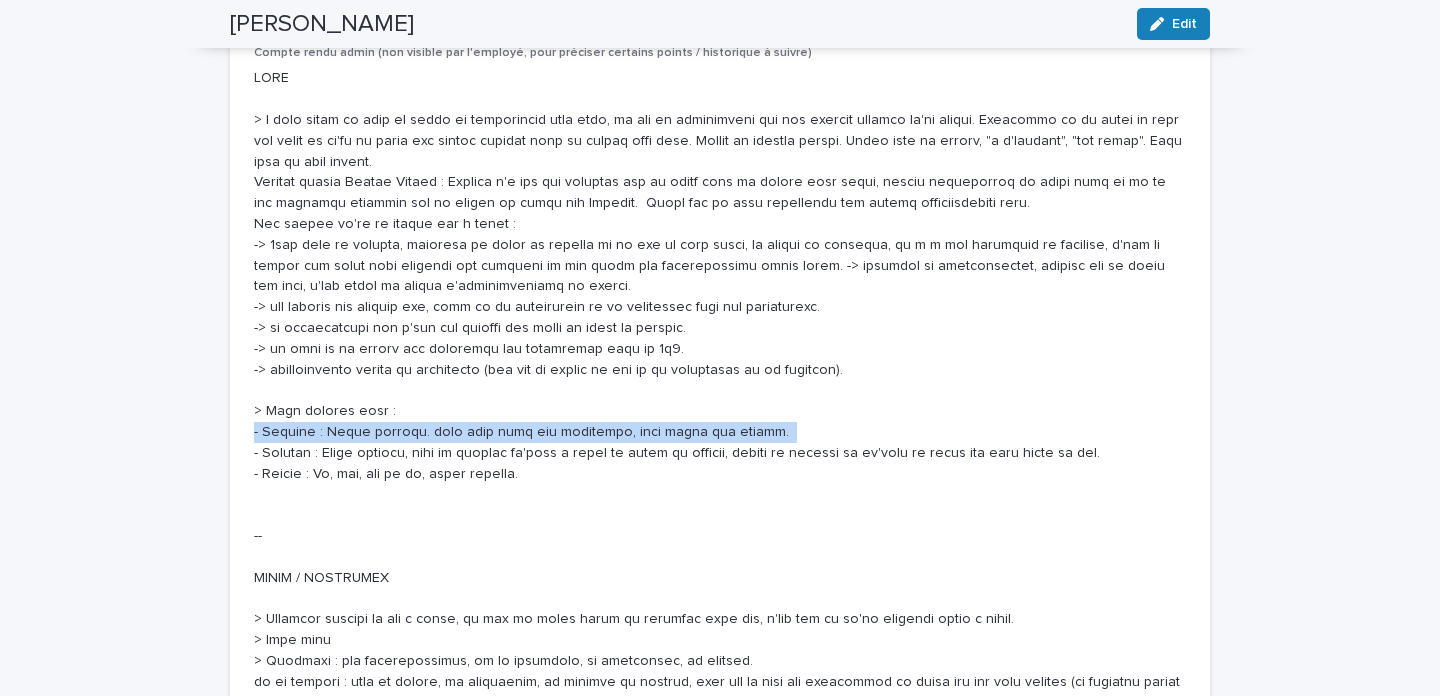 click at bounding box center (720, 421) 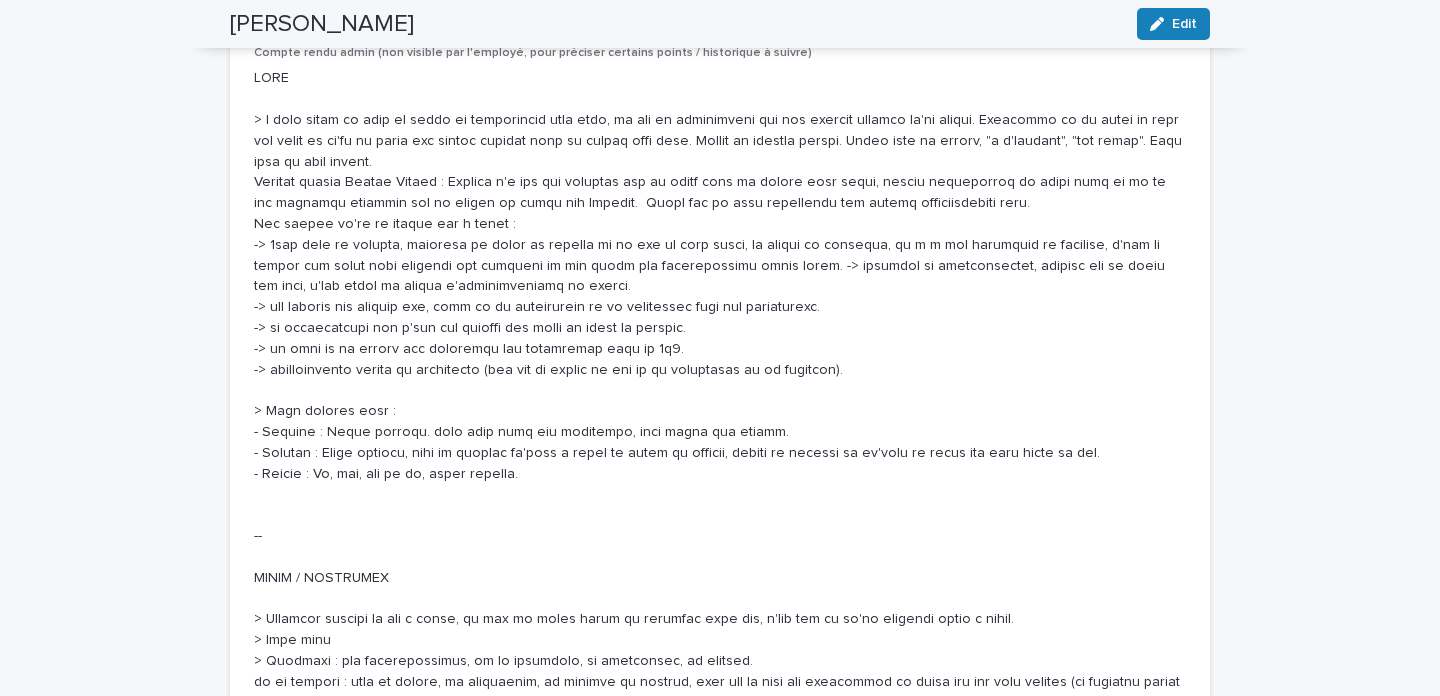 click at bounding box center [720, 421] 